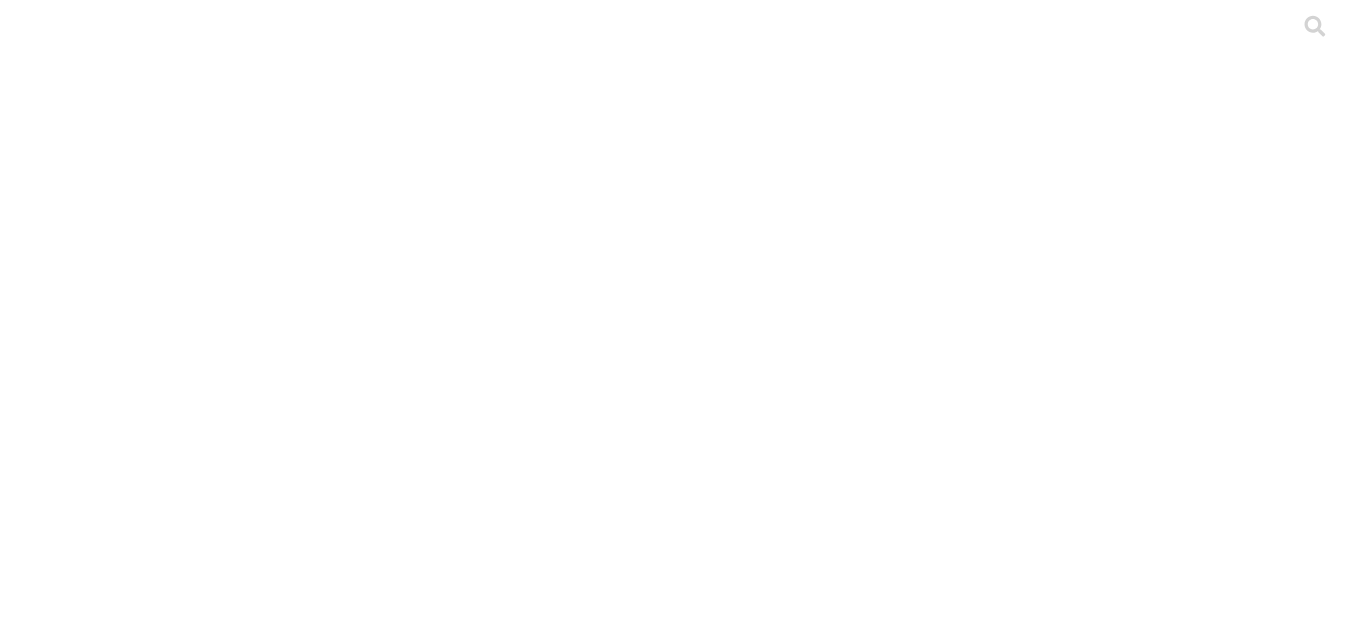 scroll, scrollTop: 0, scrollLeft: 0, axis: both 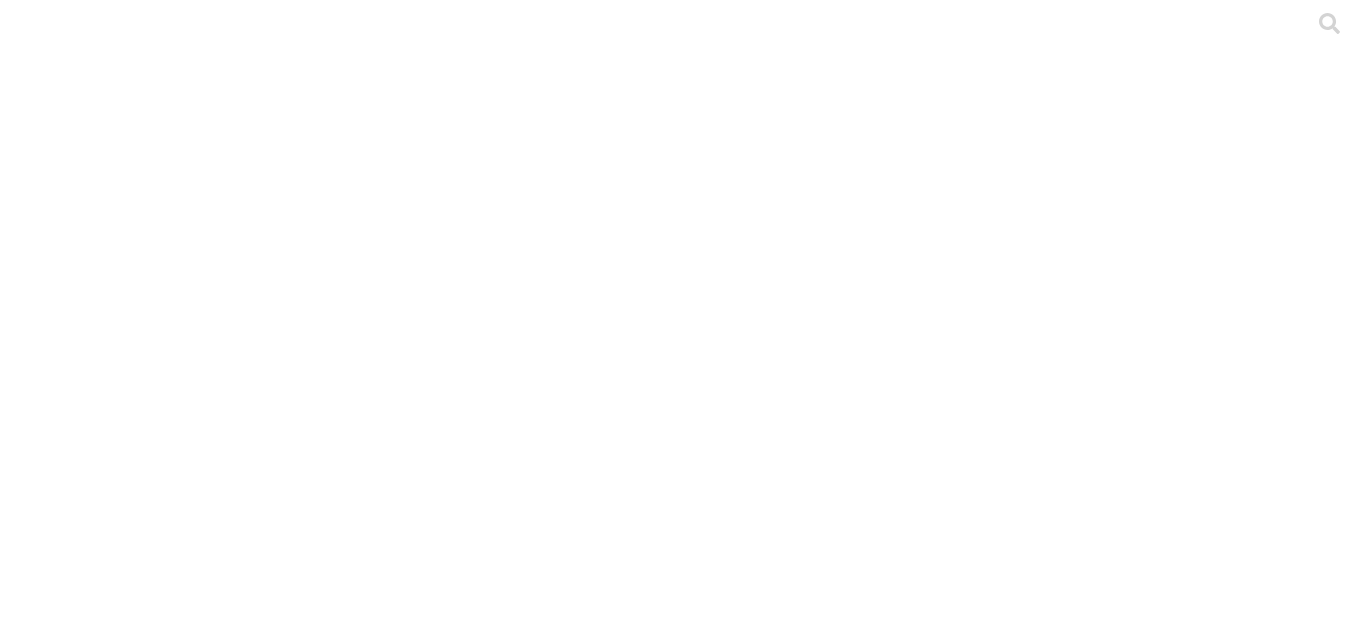 click 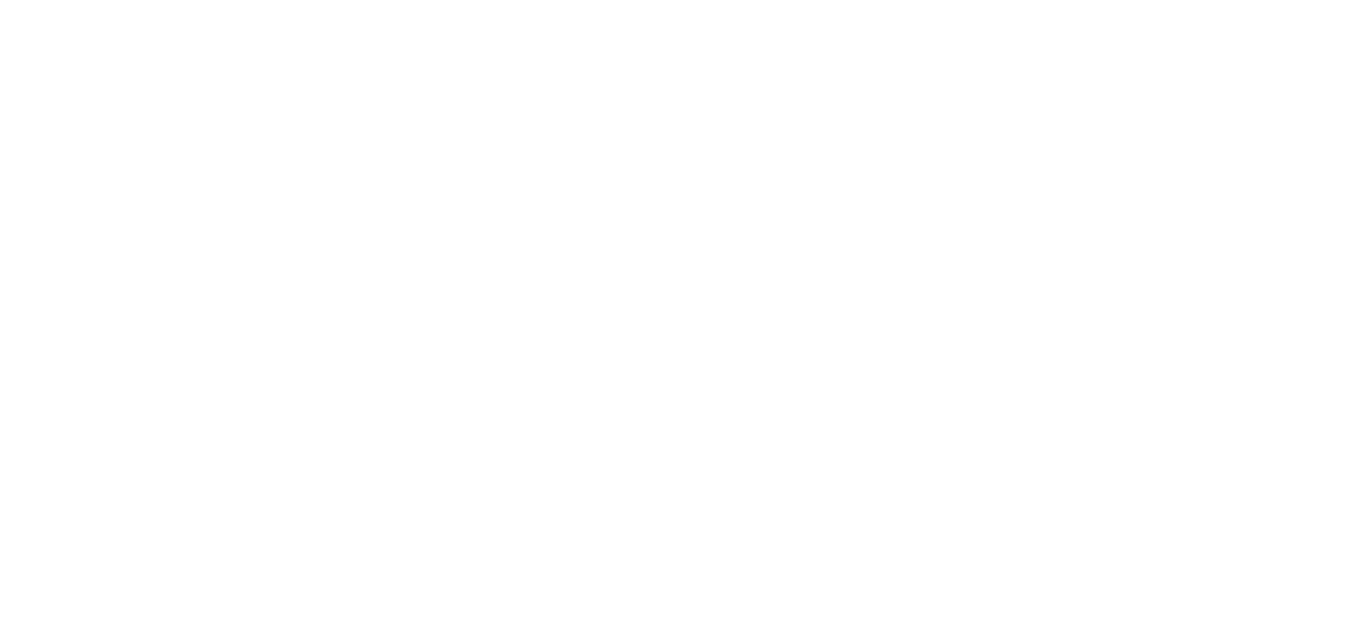 click on "File Manager" at bounding box center (683, 2644) 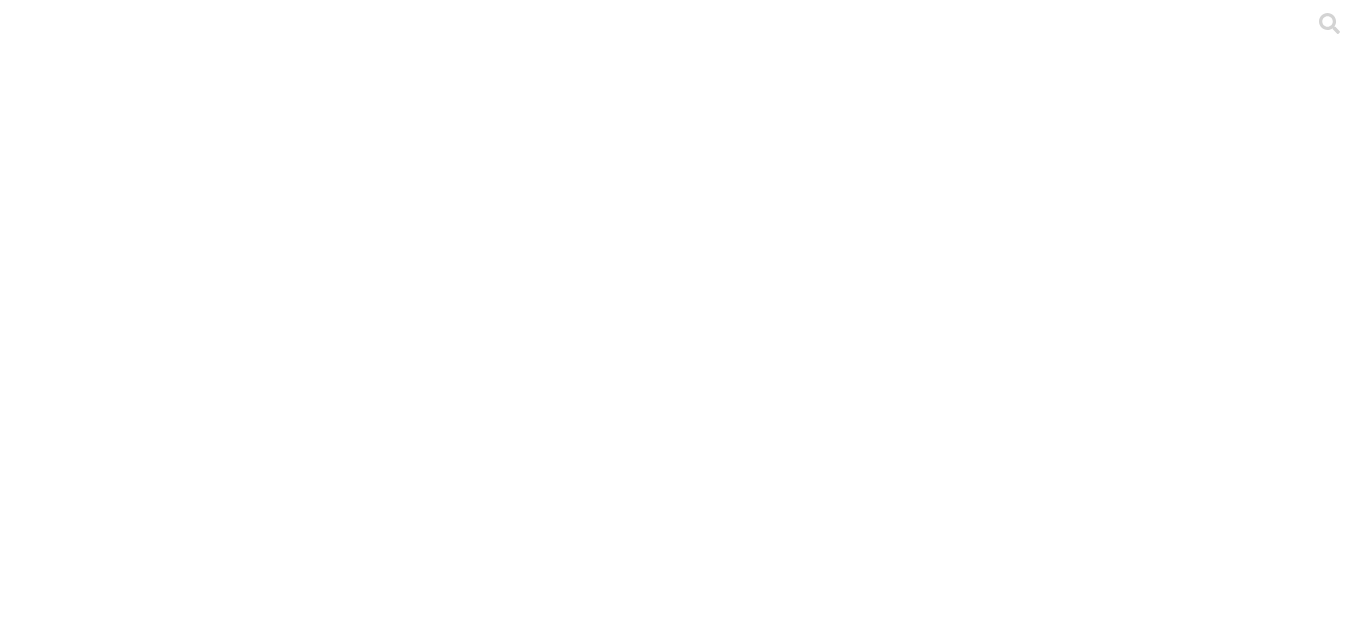 click 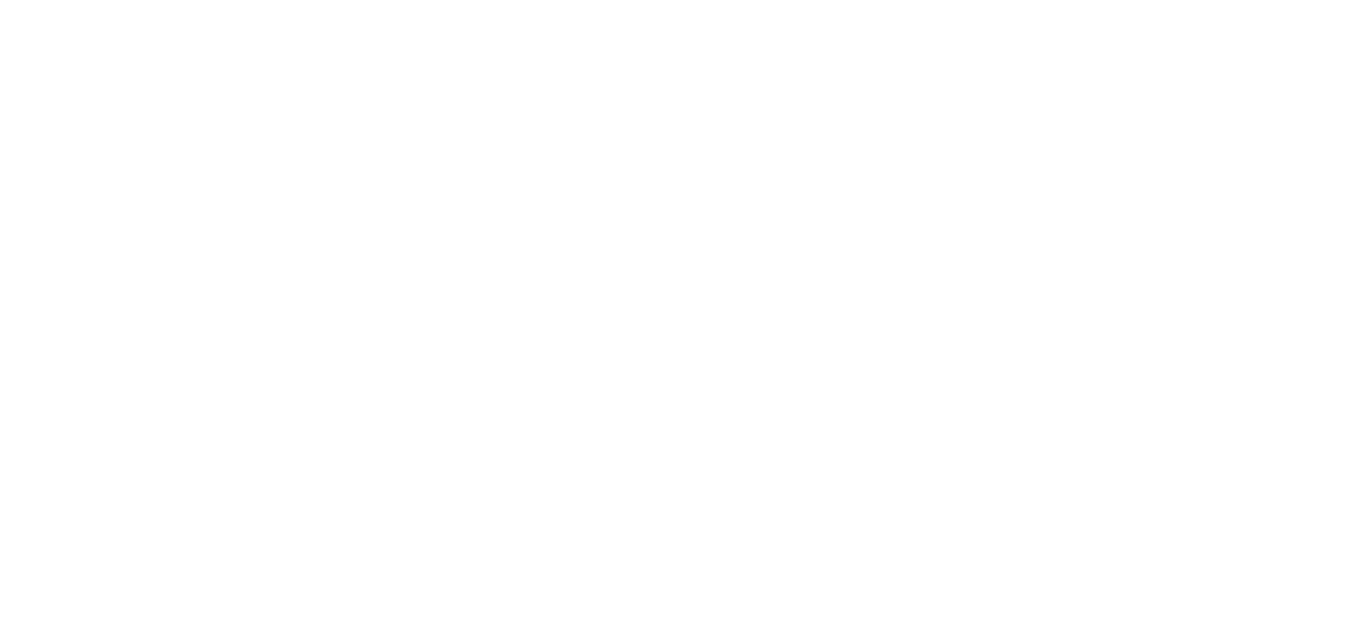click 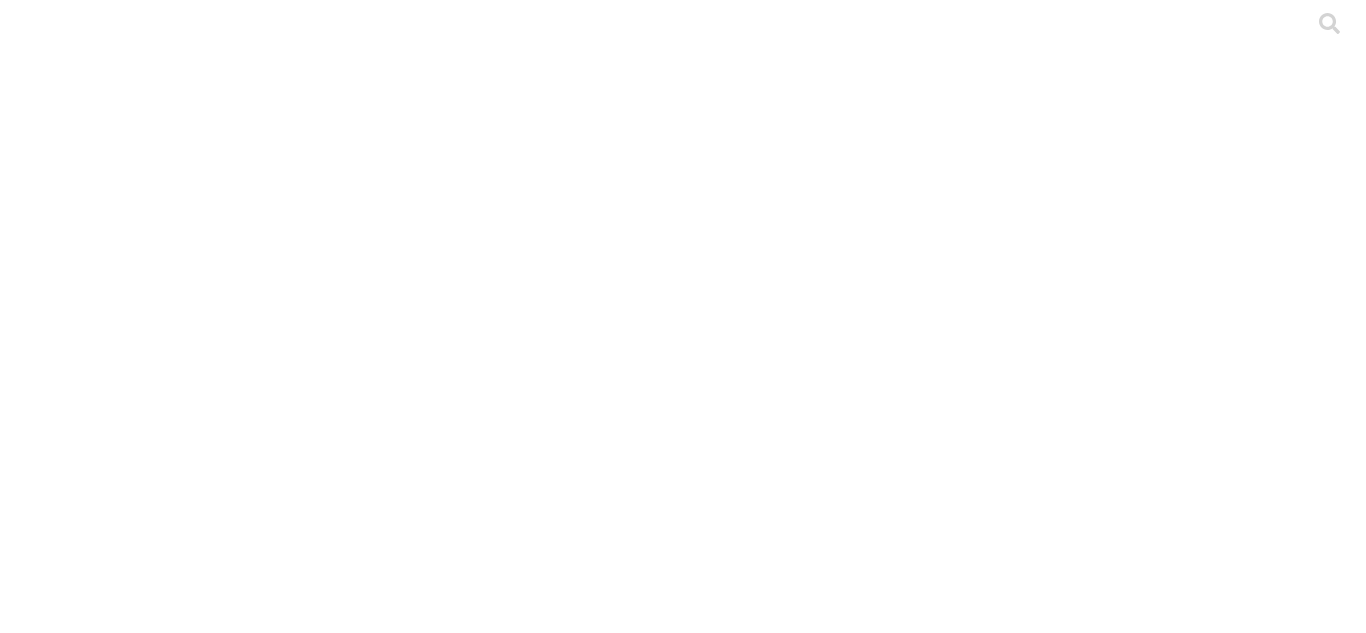 click at bounding box center [96, 2158] 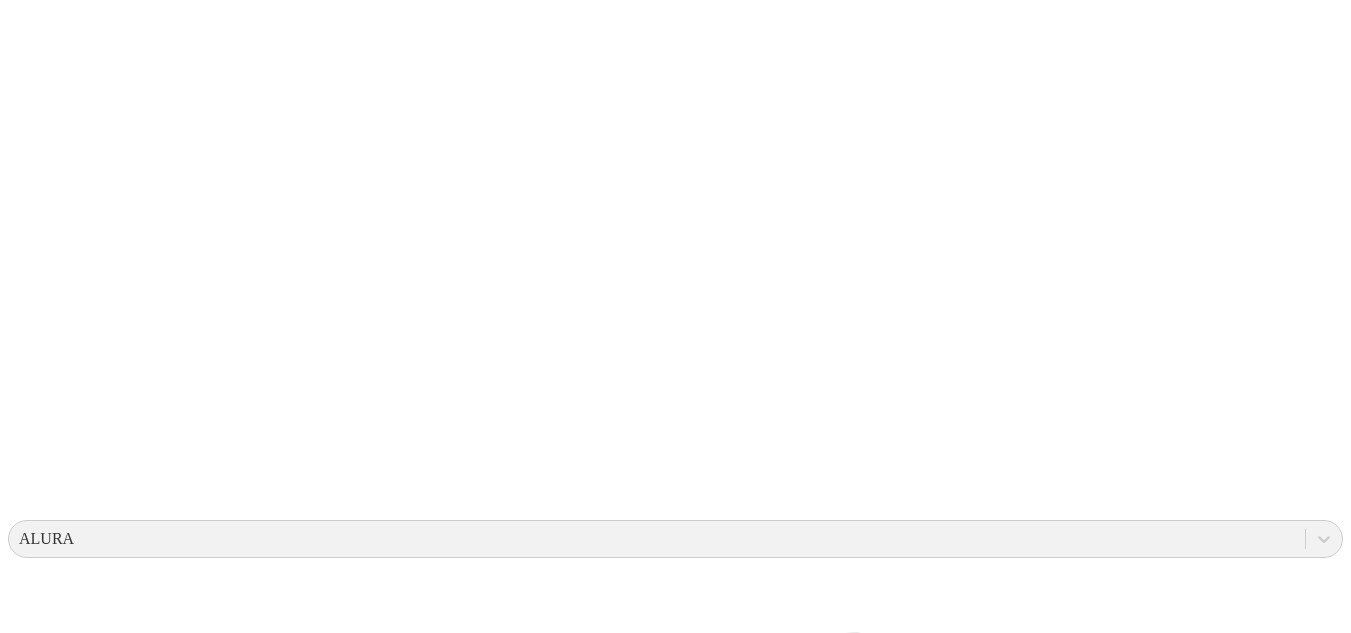scroll, scrollTop: 500, scrollLeft: 0, axis: vertical 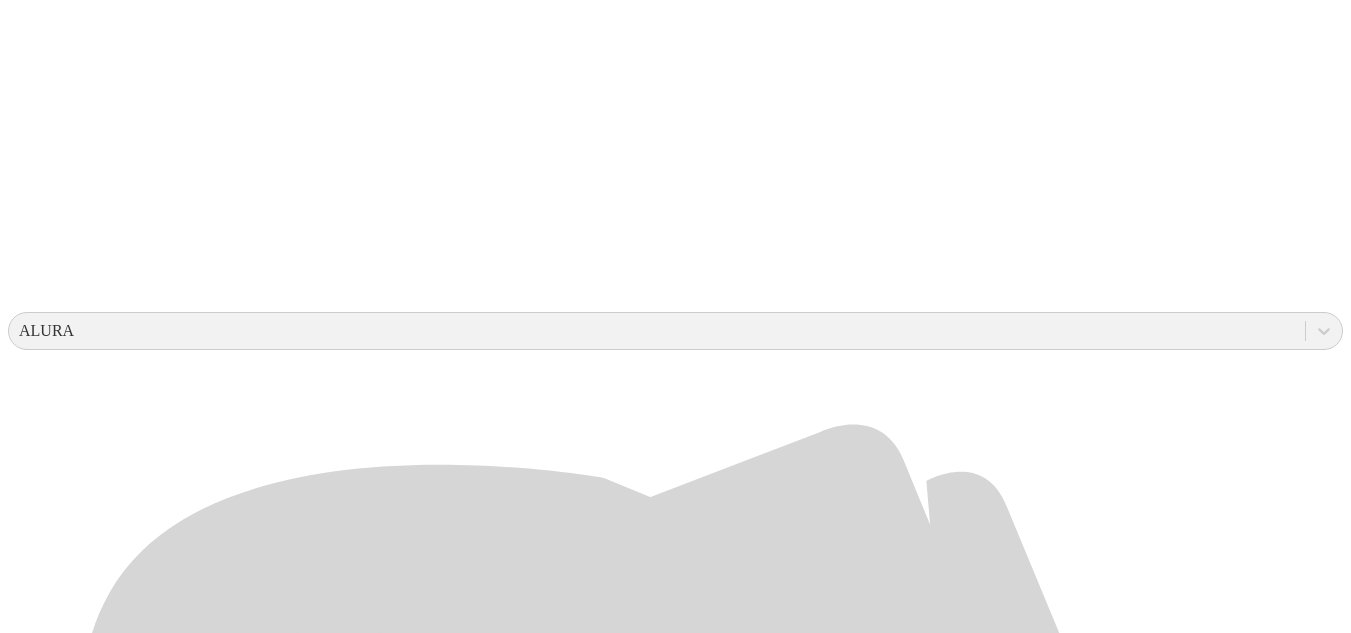 click on "CORRECCIONES EFEGE" at bounding box center (675, 20774) 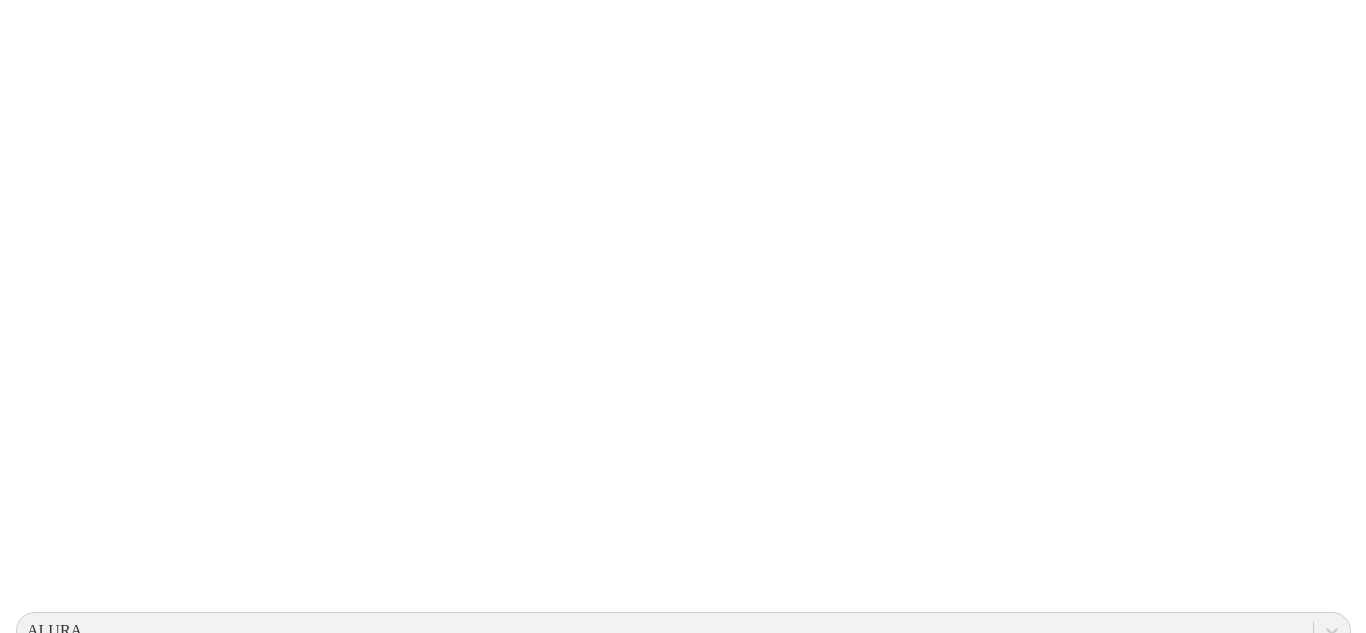 scroll, scrollTop: 0, scrollLeft: 0, axis: both 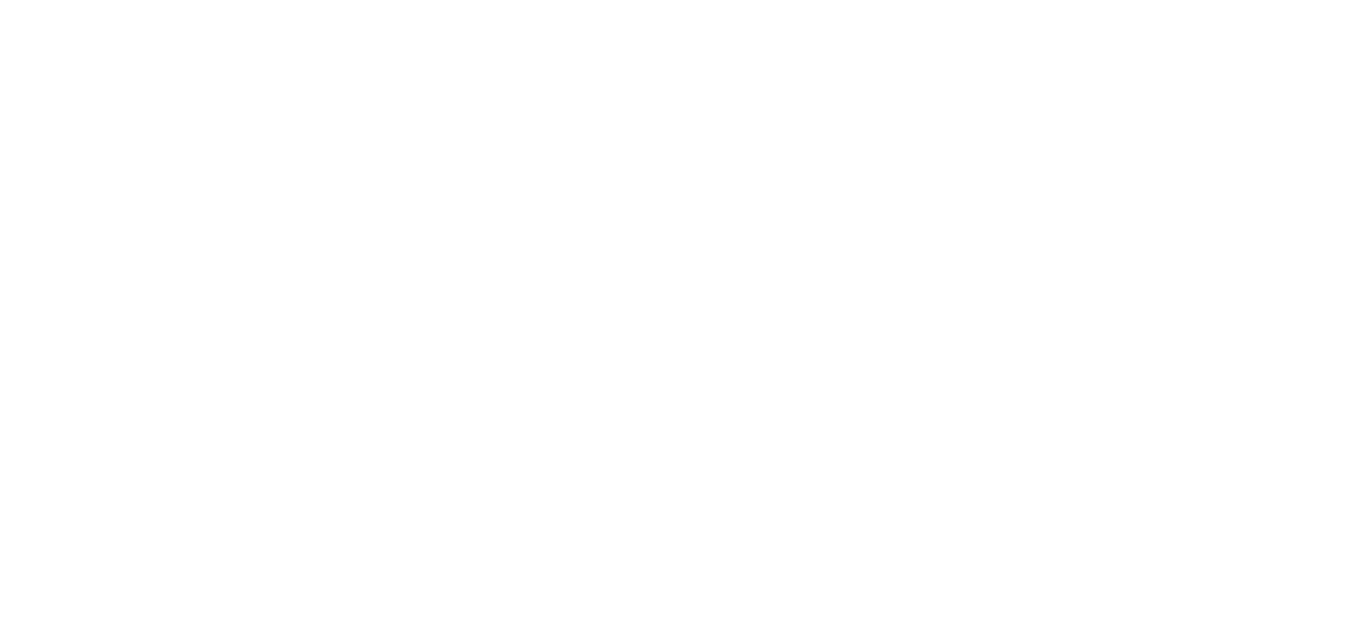 click on "Submit" at bounding box center (375, 2429) 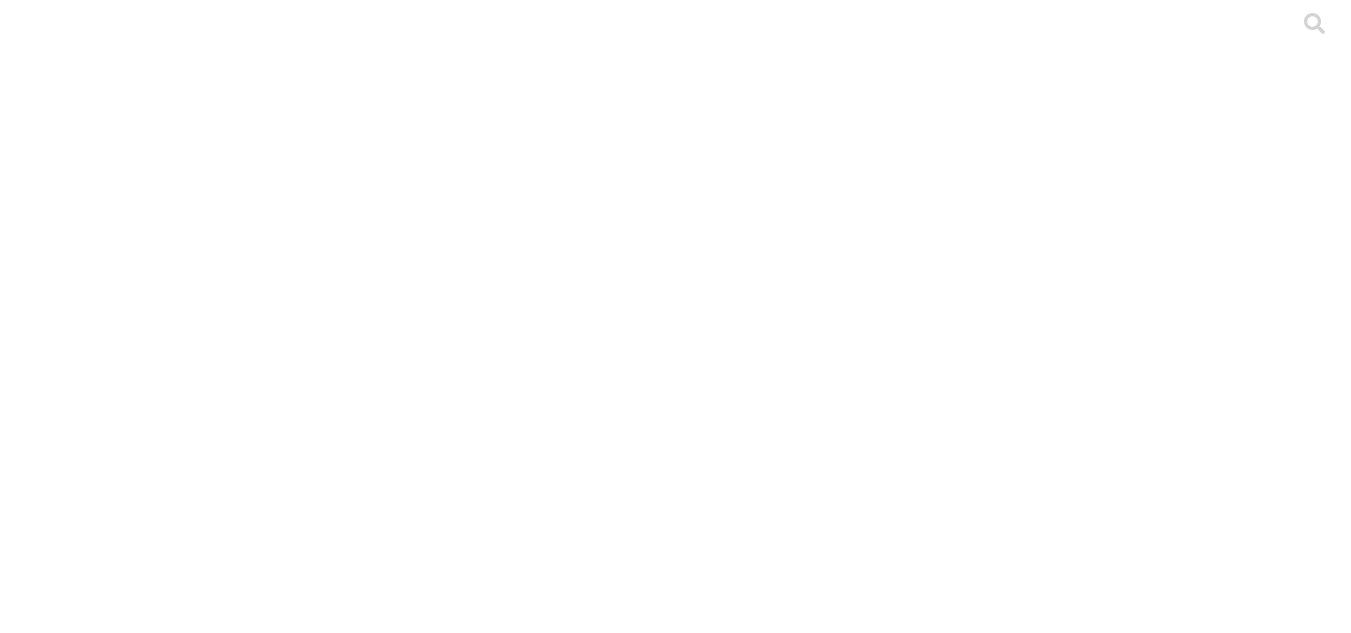 click on "Main" at bounding box center [25, 2203] 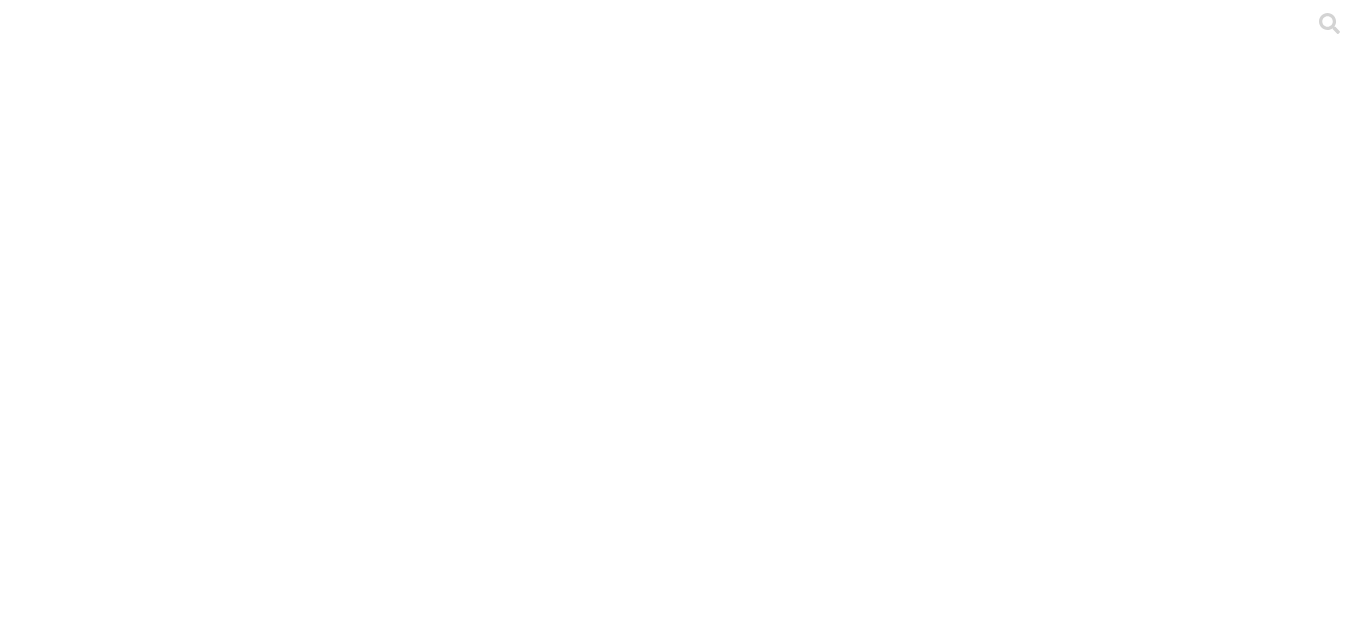 click 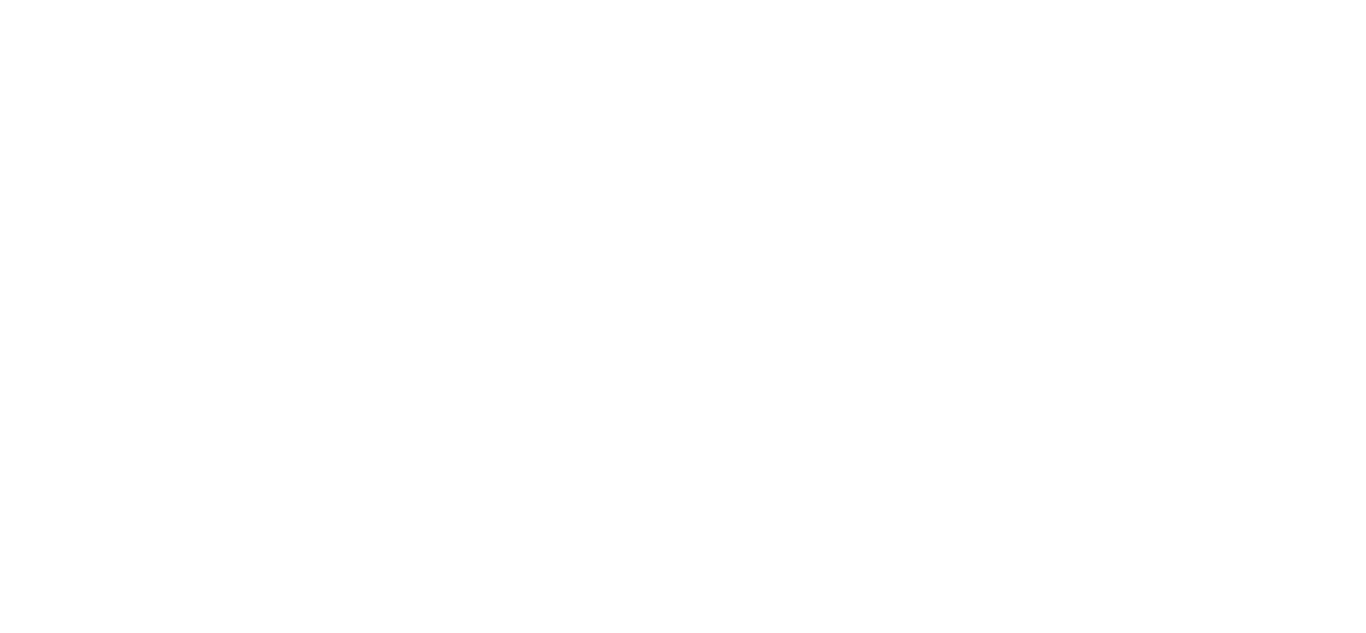 click at bounding box center (683, 2635) 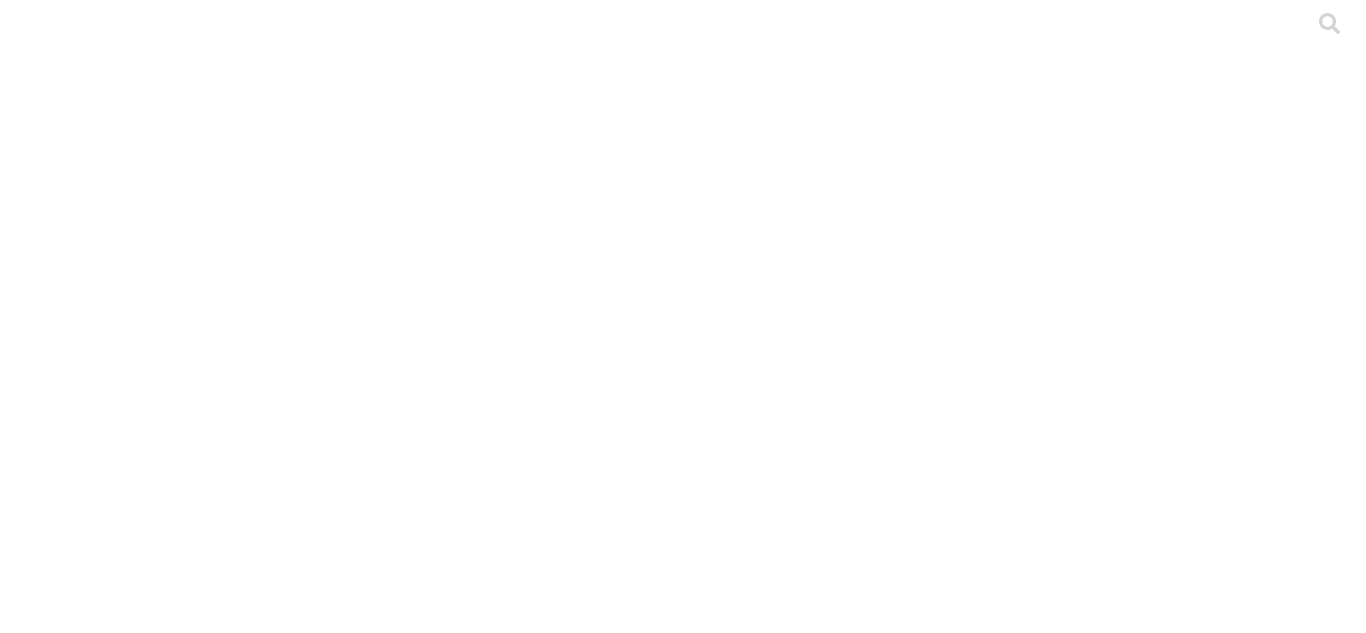 click 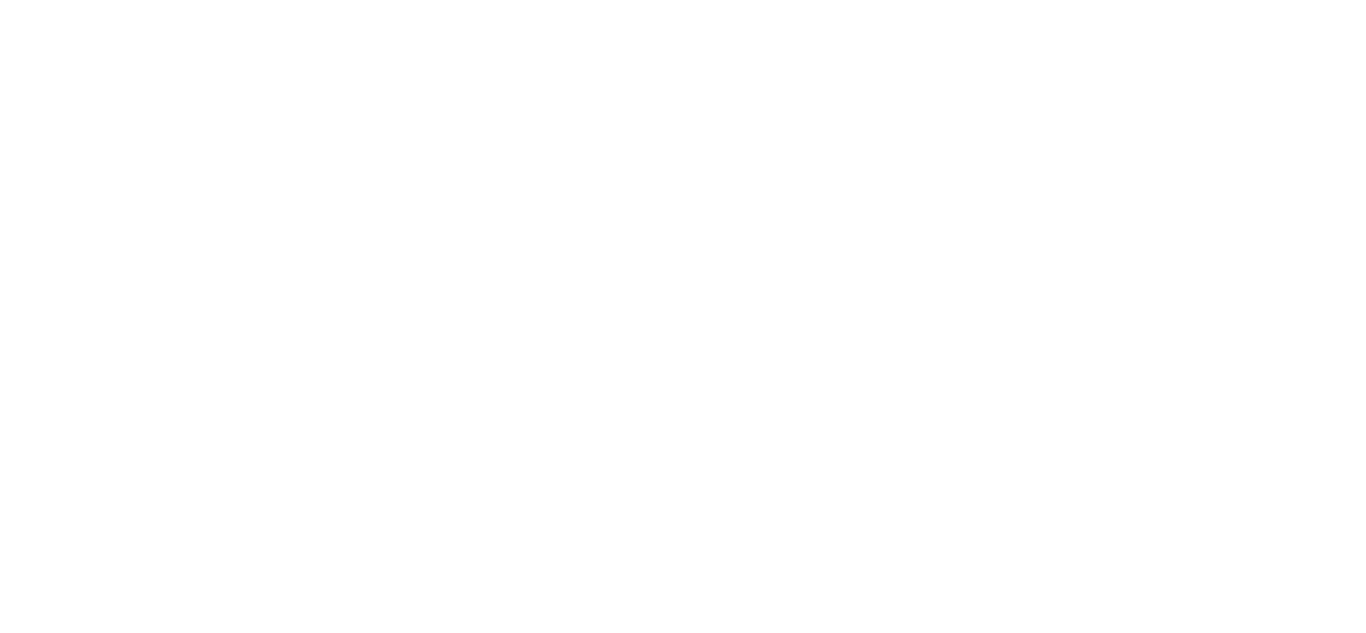click on ".f833c649-ebfd-4bf3-83aa-e64b698d0dc5 {
fill: none;
stroke-linecap: round;
stroke-linejoin: round;
stroke-width: 3 !important;
}" at bounding box center [683, 2721] 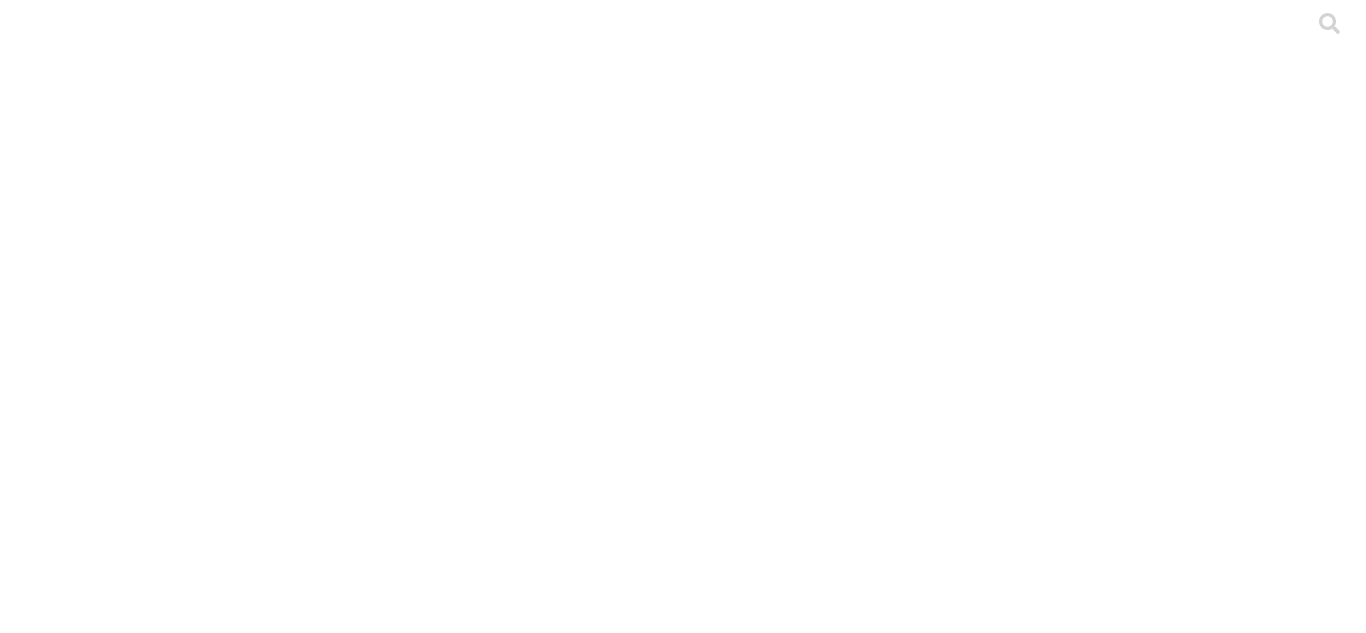 click on ".cls-1 {
fill: #d6d6d6;
}
ETL" at bounding box center [683, 2983] 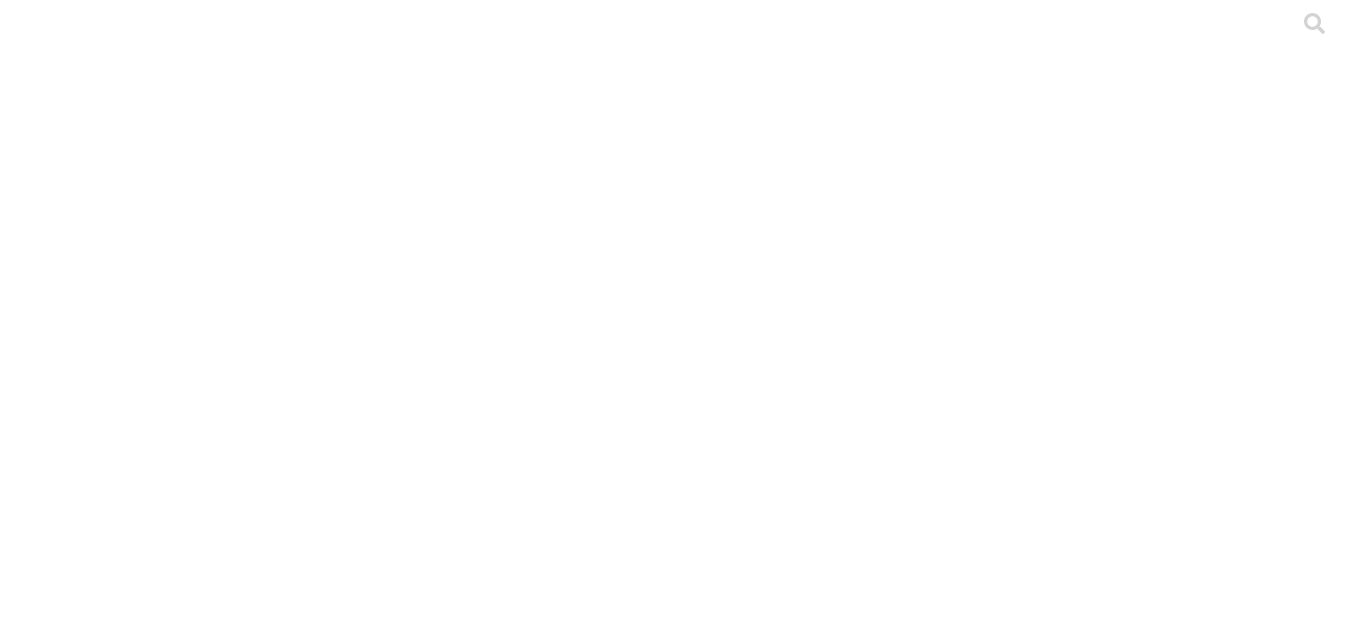 click on ".cls-1 {
fill: #d6d6d6;
}
BLE" at bounding box center [675, 2963] 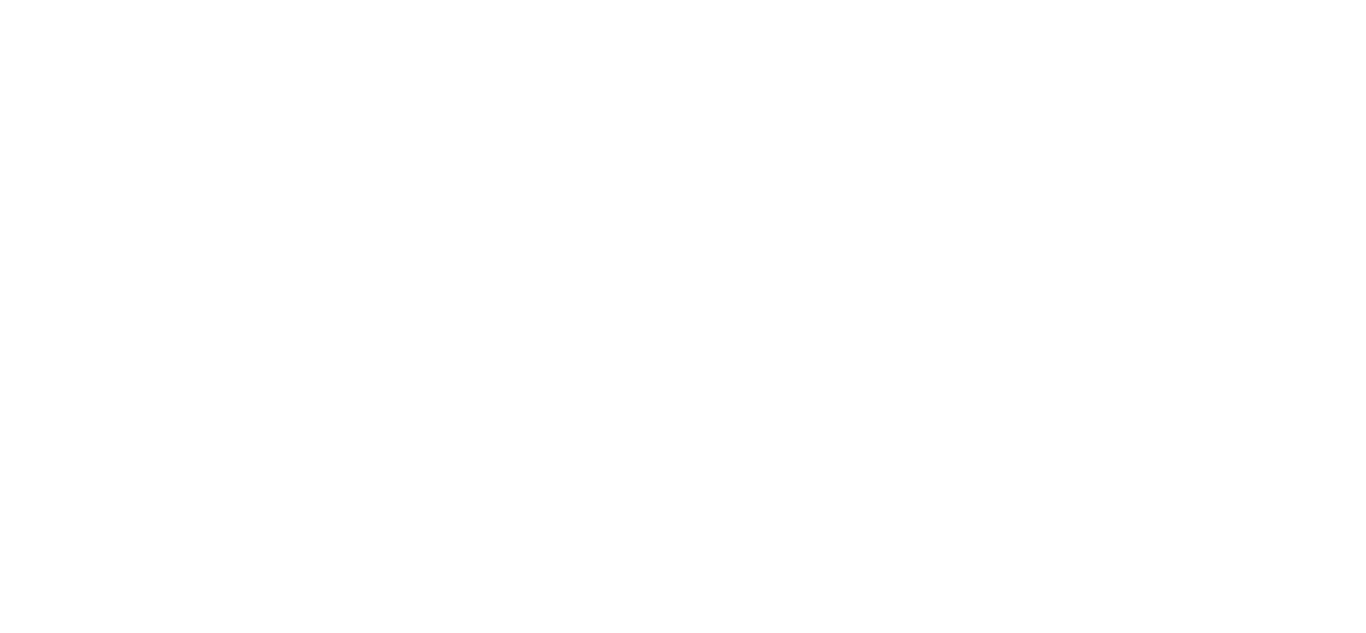 click on "Submit" at bounding box center [375, 2429] 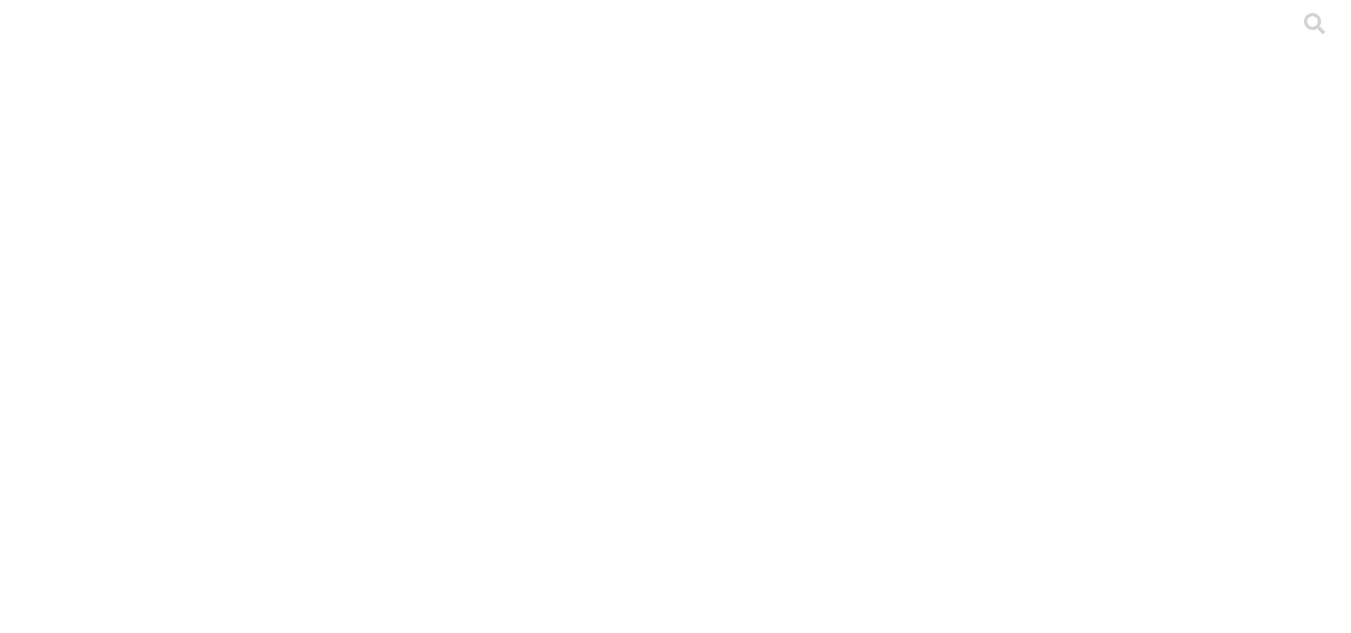 click on "Main" at bounding box center (25, 2203) 